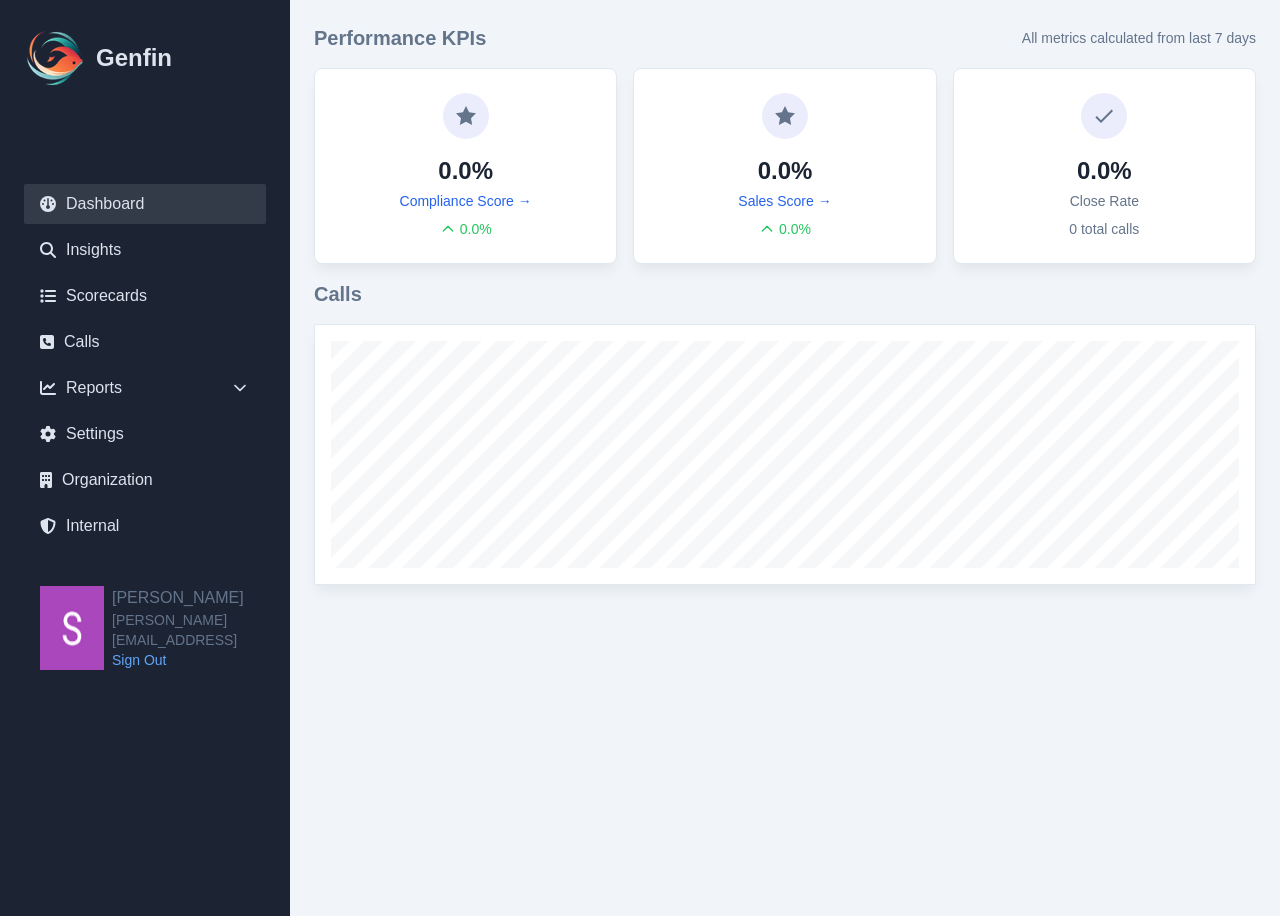 scroll, scrollTop: 0, scrollLeft: 0, axis: both 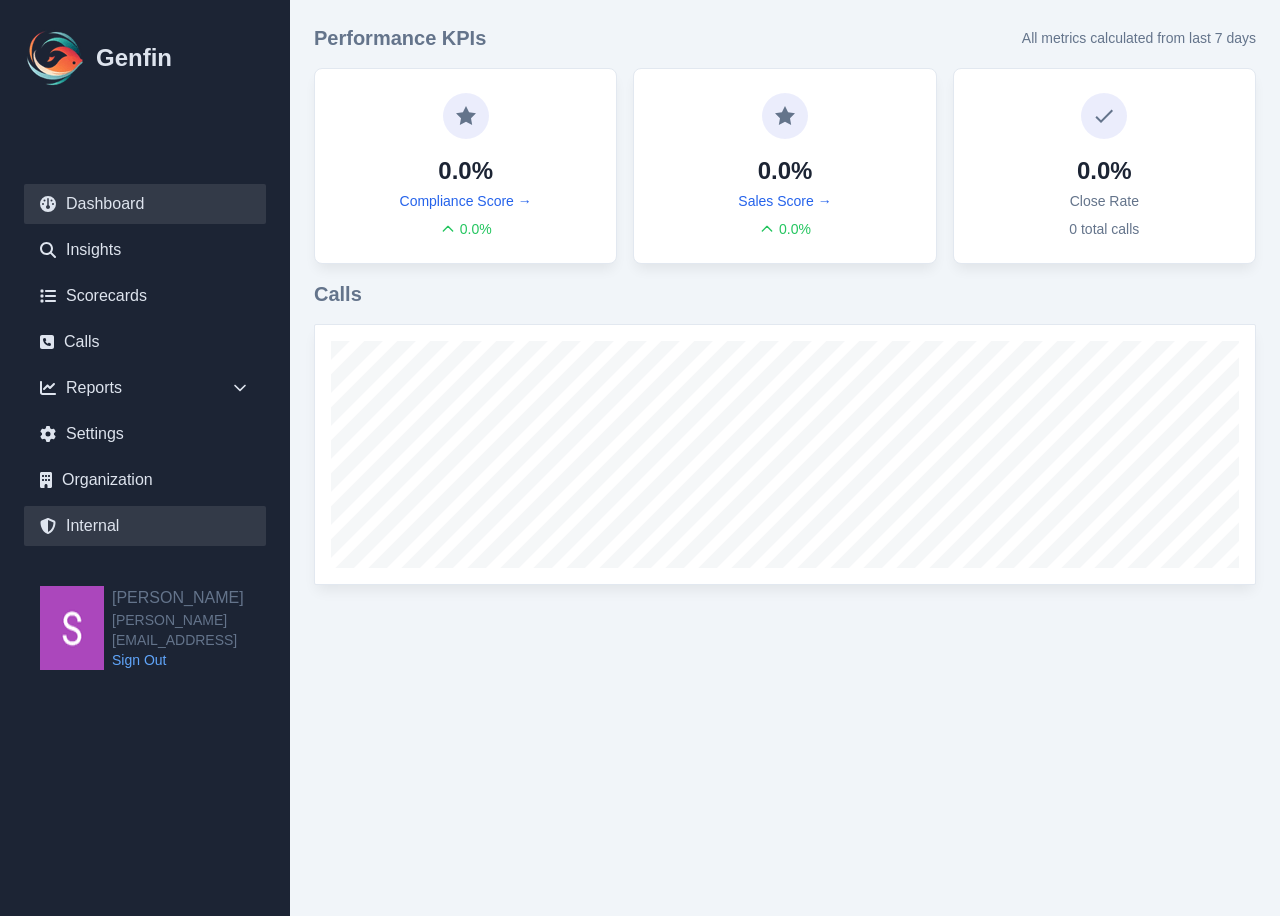 click on "Internal" at bounding box center (145, 526) 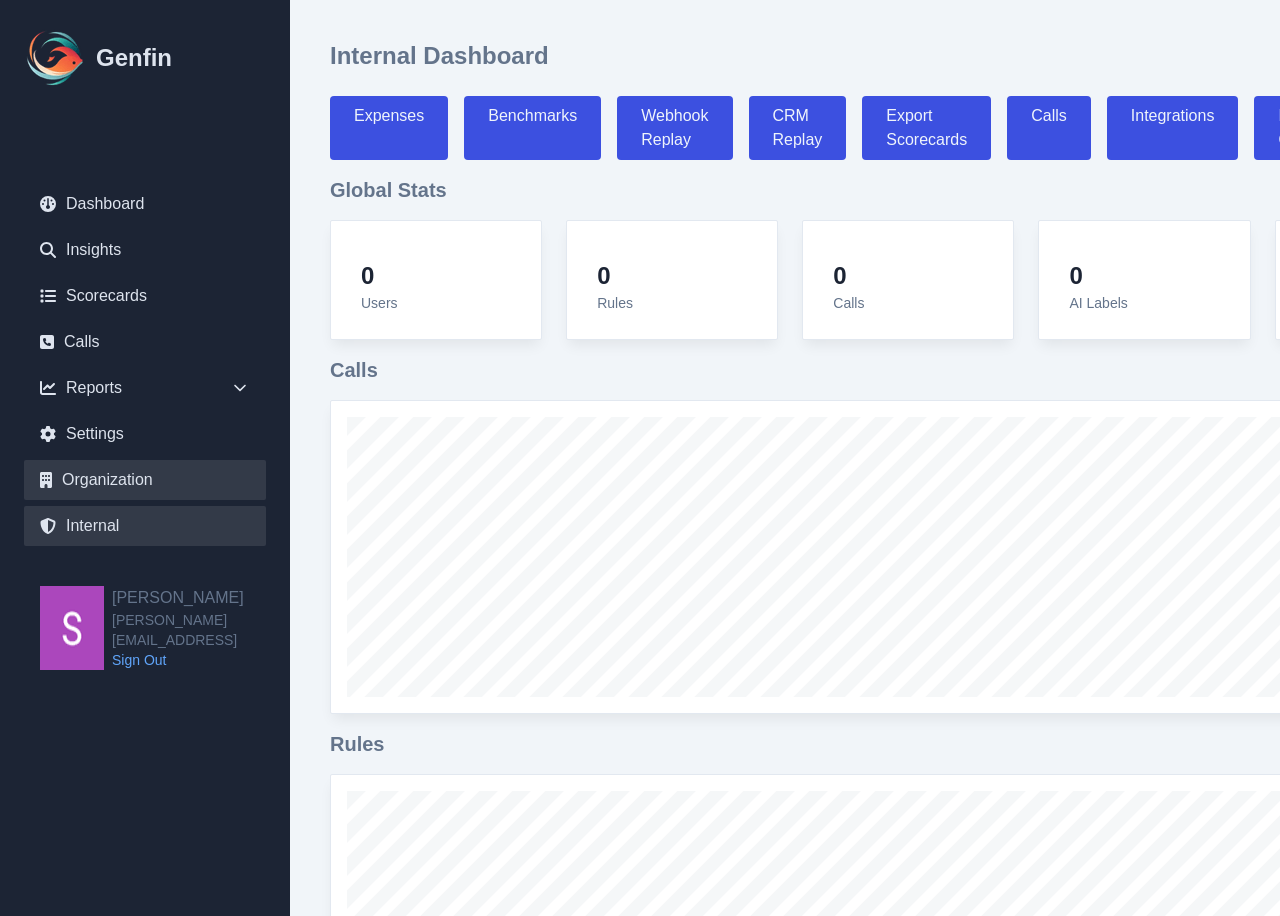select on "paid" 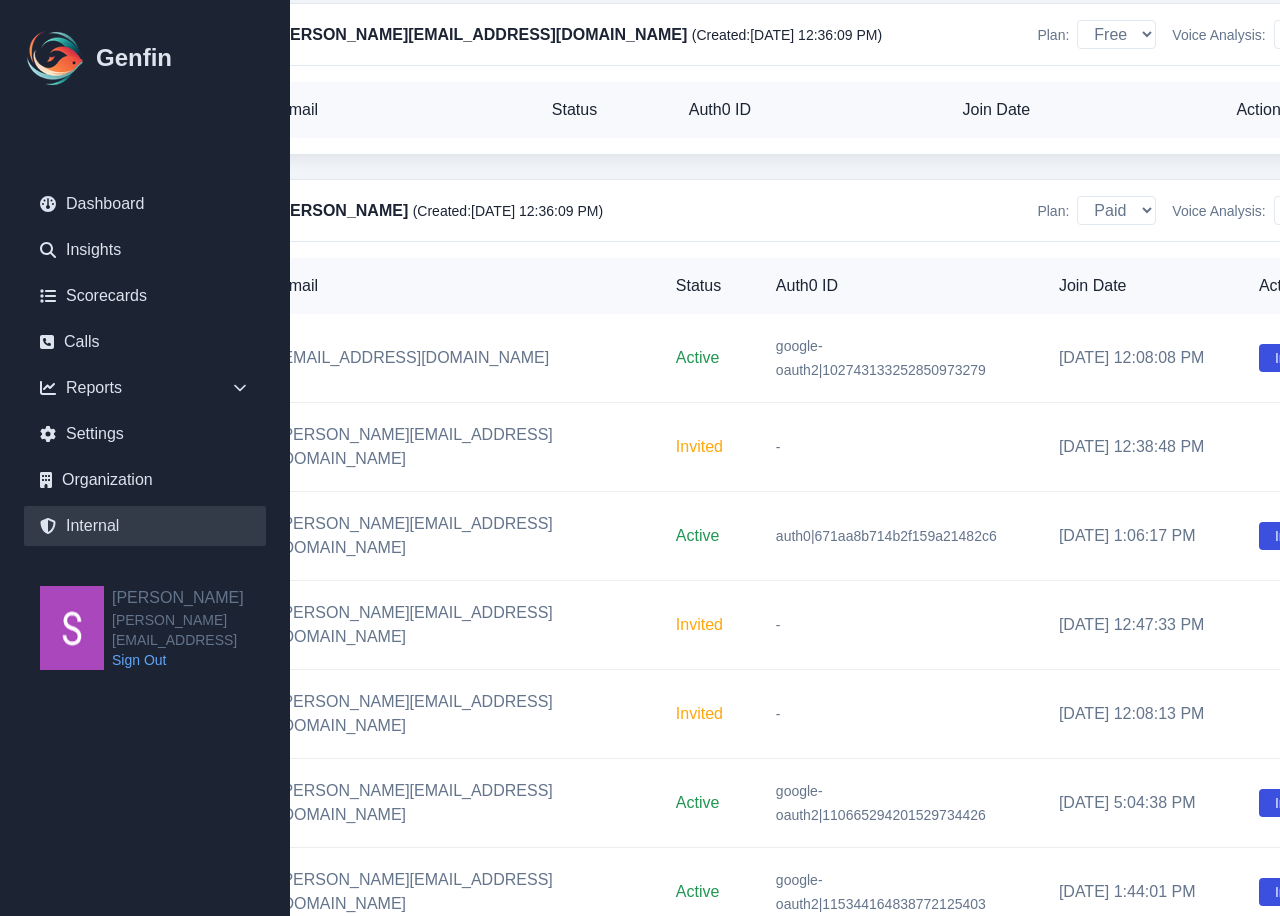 scroll, scrollTop: 11521, scrollLeft: 247, axis: both 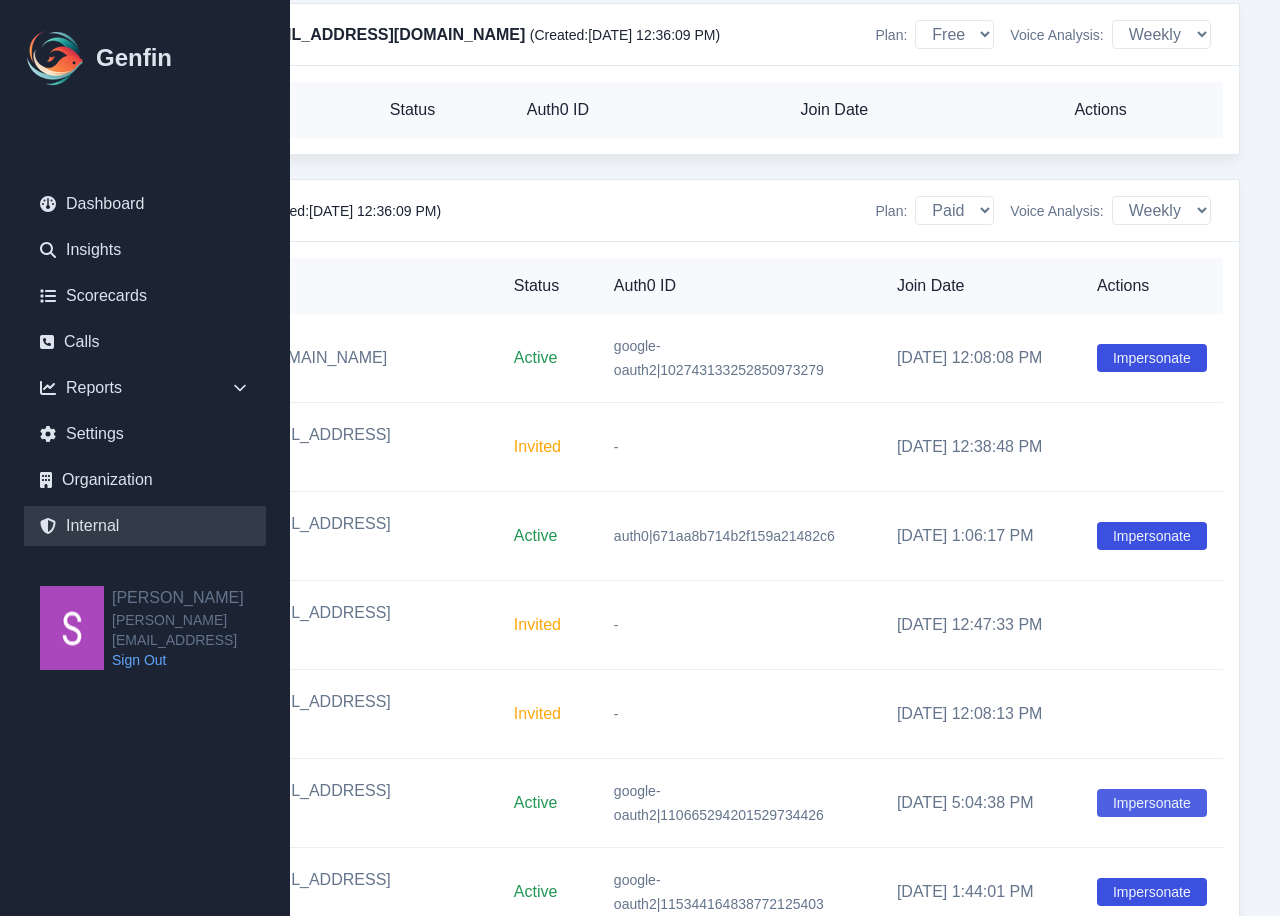 click on "Impersonate" at bounding box center [1152, 803] 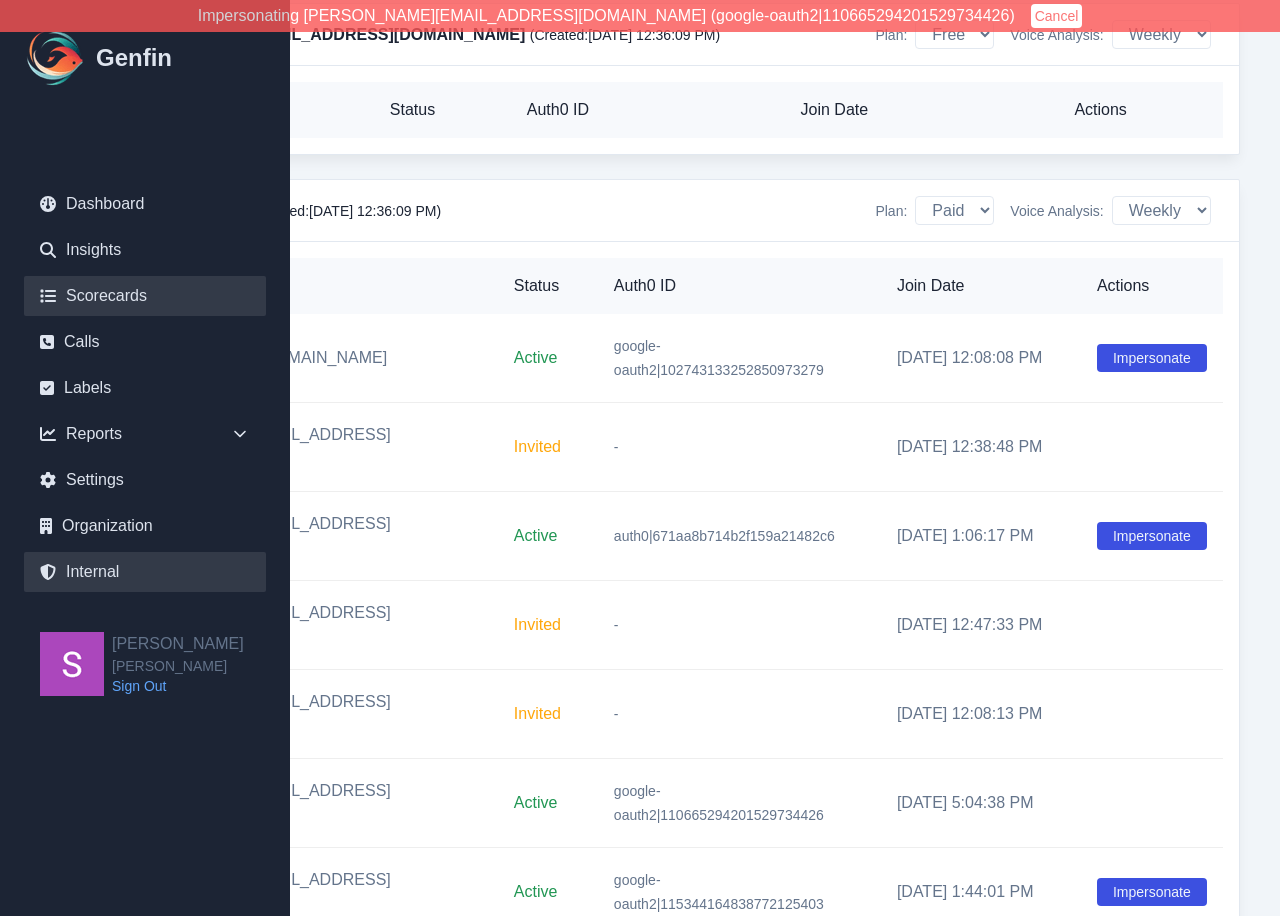 click on "Scorecards" at bounding box center (145, 296) 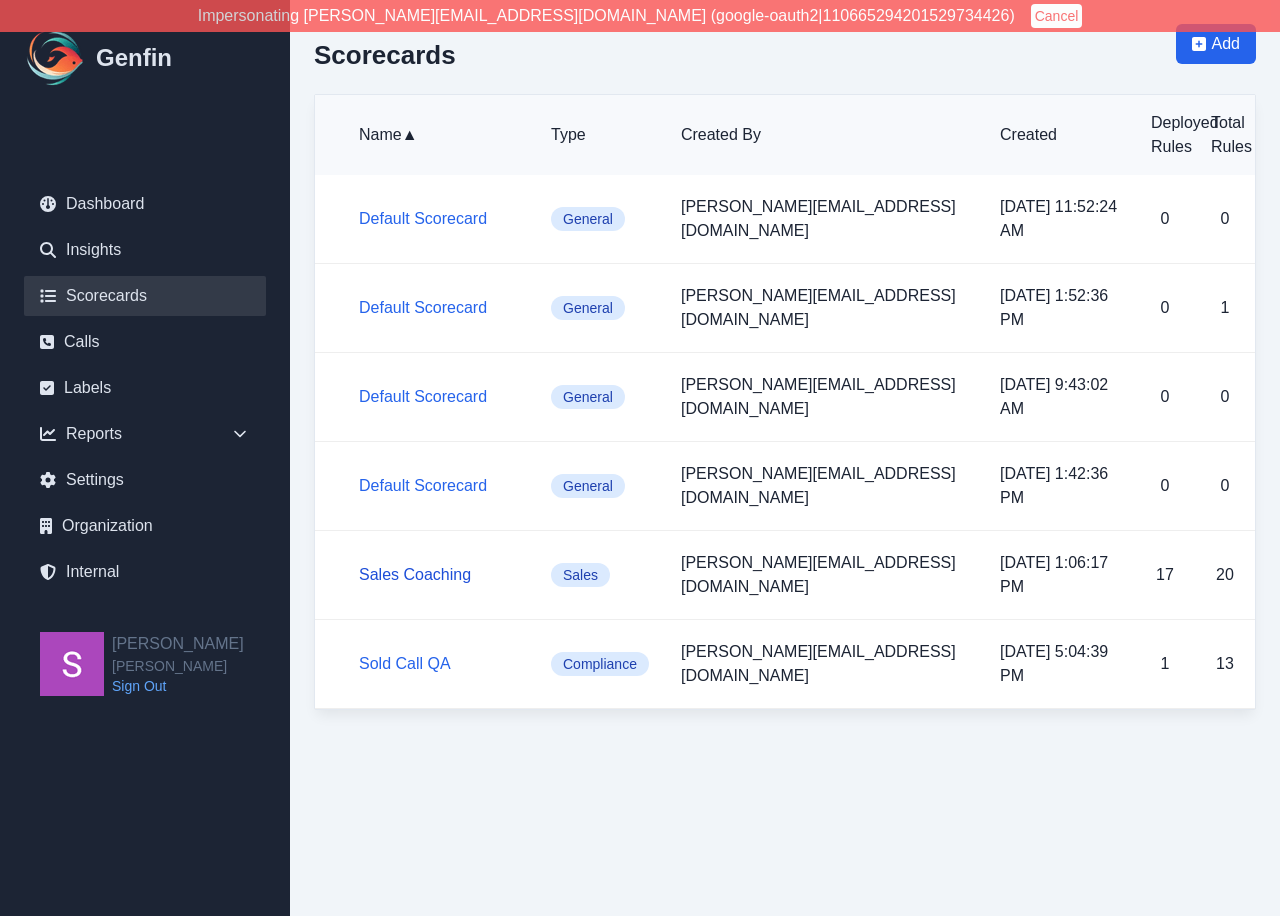 click on "Sales Coaching" at bounding box center [415, 574] 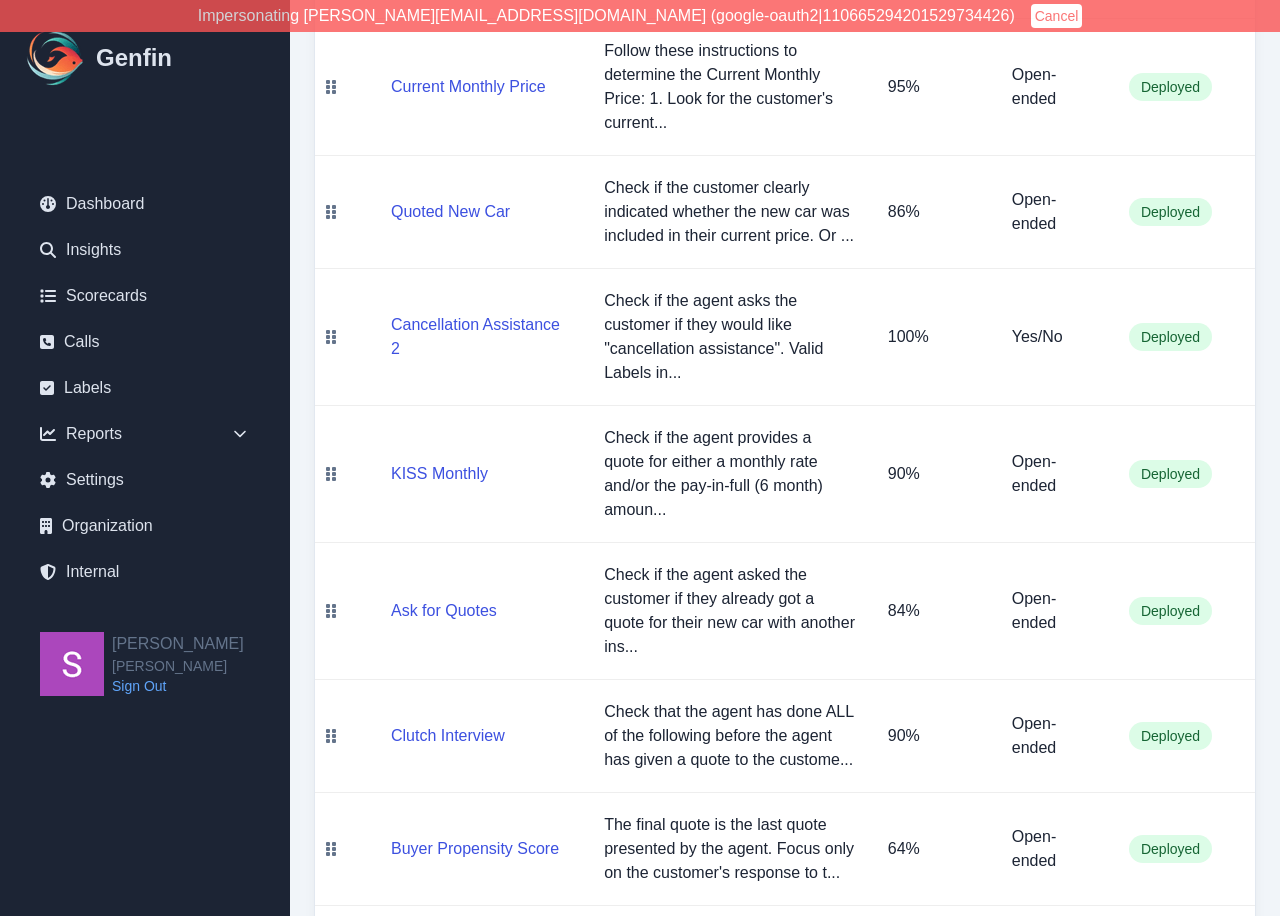 scroll, scrollTop: 1708, scrollLeft: 0, axis: vertical 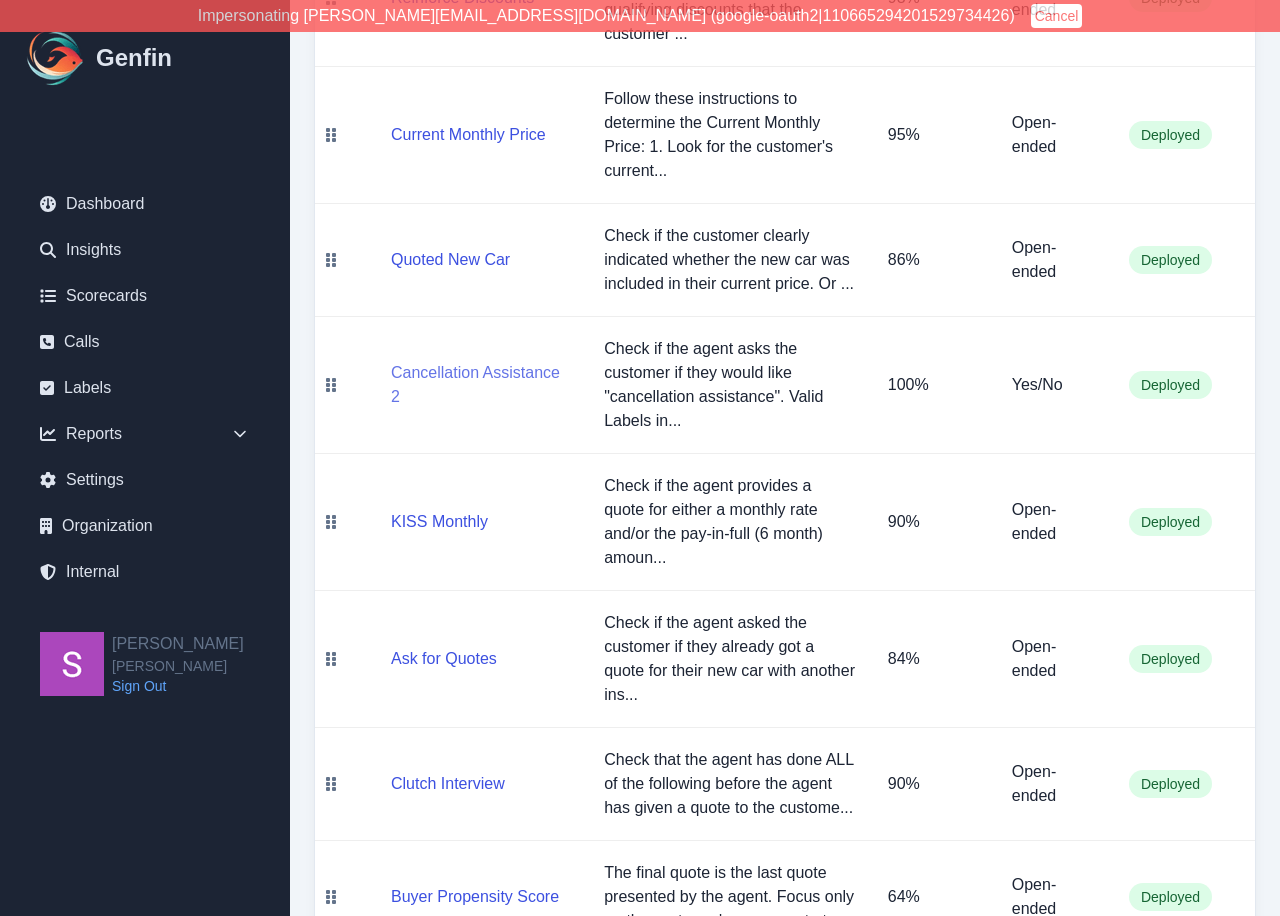 click on "Cancellation Assistance 2" at bounding box center (481, 385) 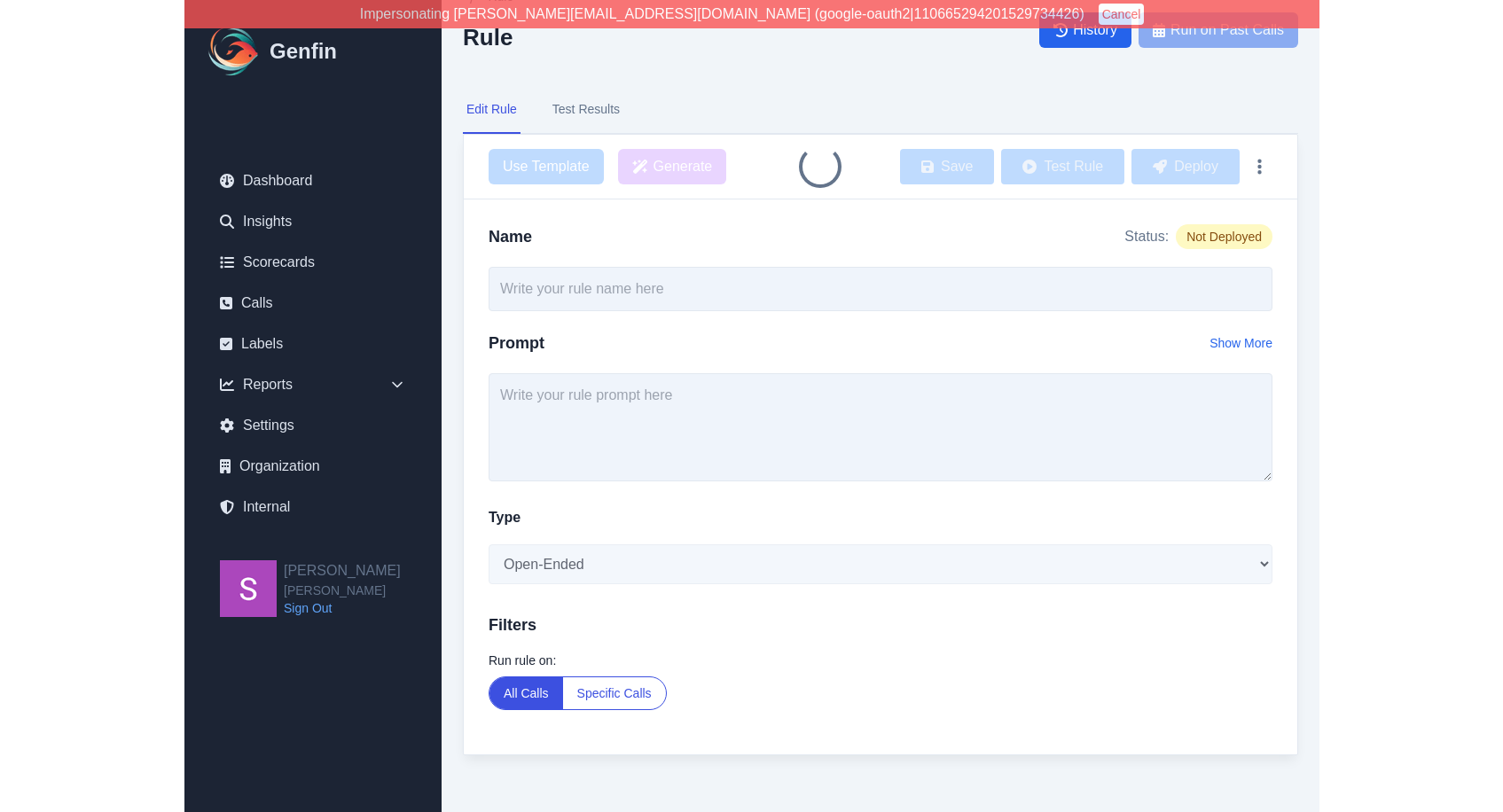 scroll, scrollTop: 0, scrollLeft: 0, axis: both 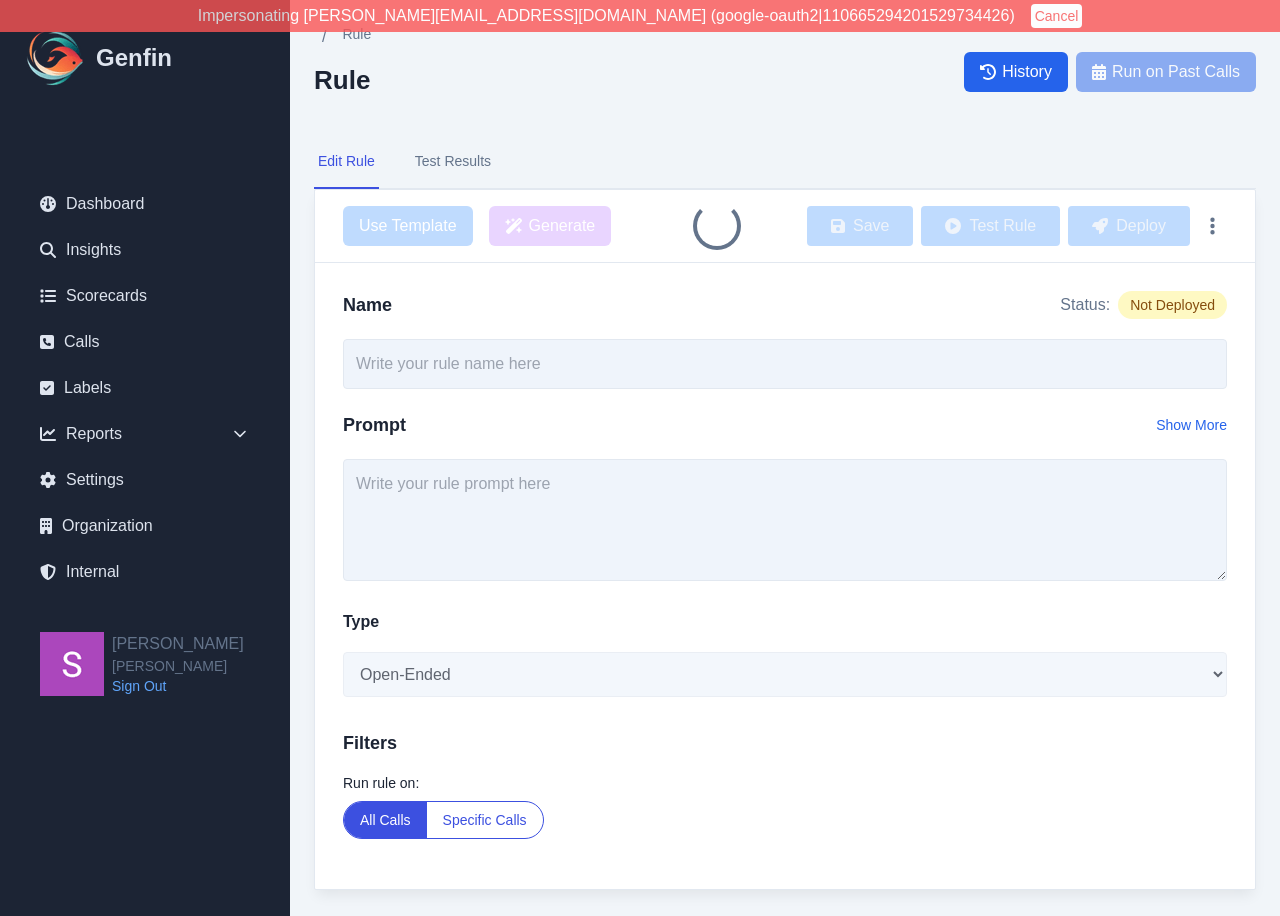 click on "Dashboard Insights Scorecards Calls Labels Reports Sales Compliance Agents Settings Organization Internal" at bounding box center [145, 392] 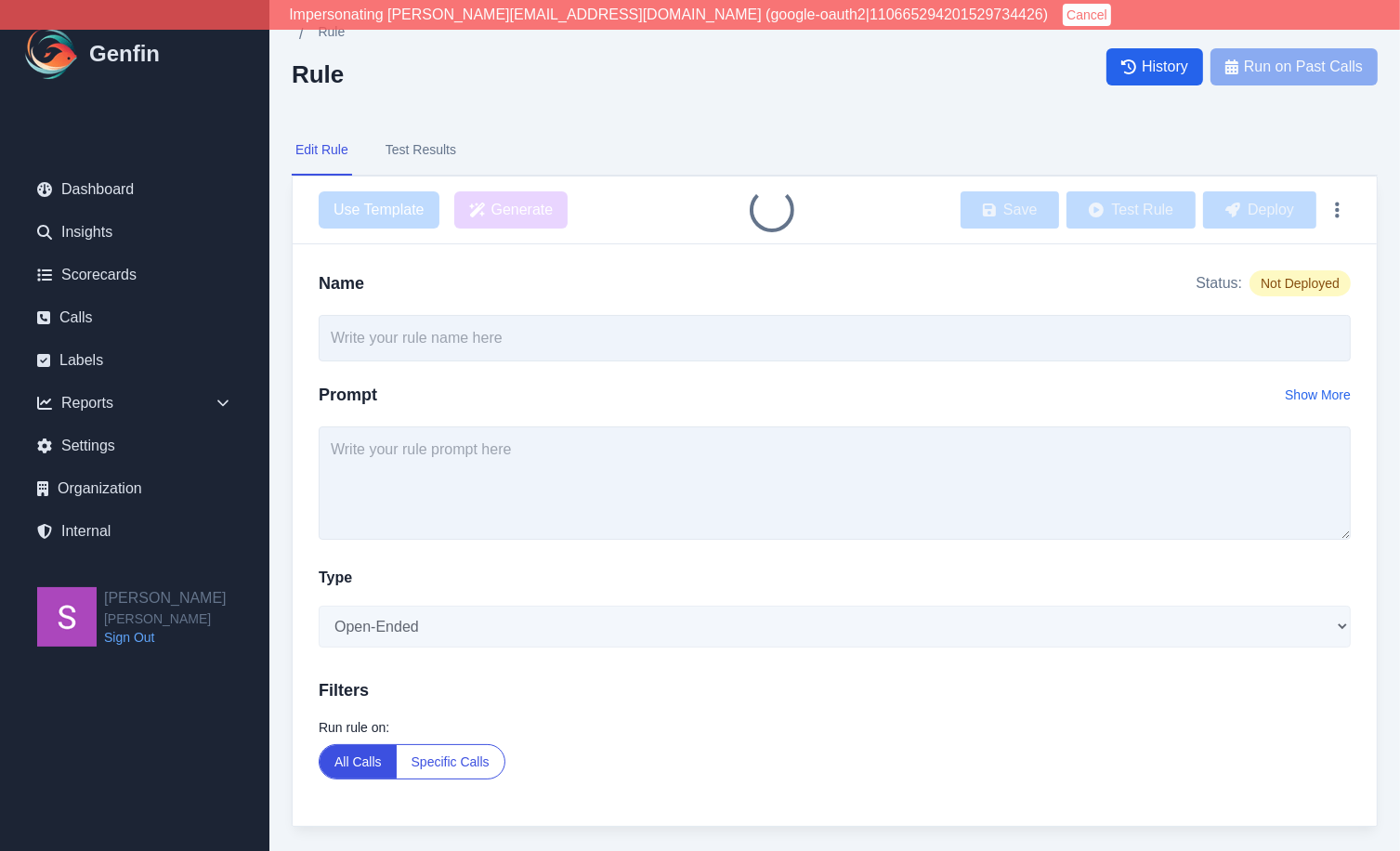 click on "Test Results" at bounding box center [421, 151] 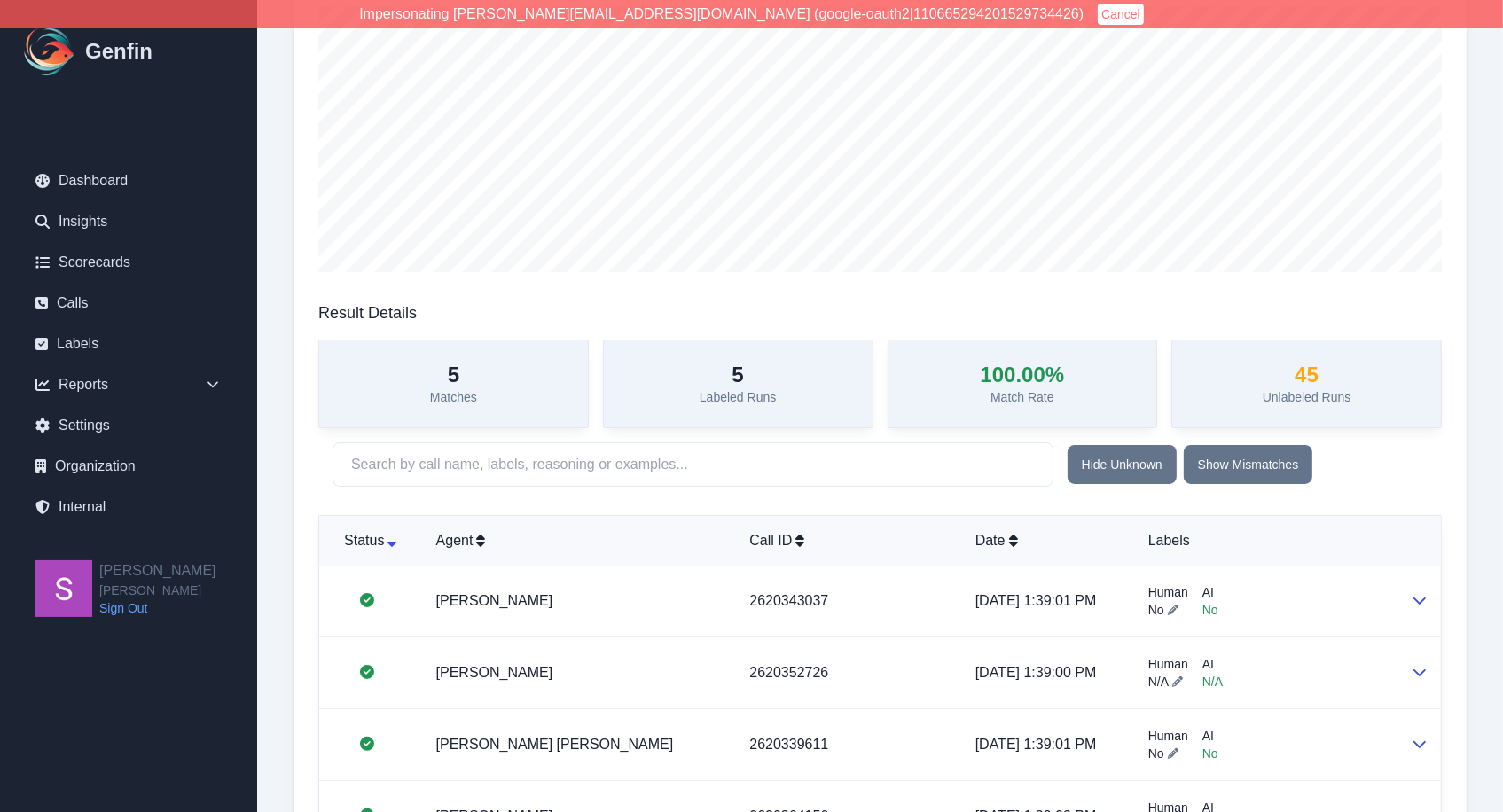 scroll, scrollTop: 291, scrollLeft: 0, axis: vertical 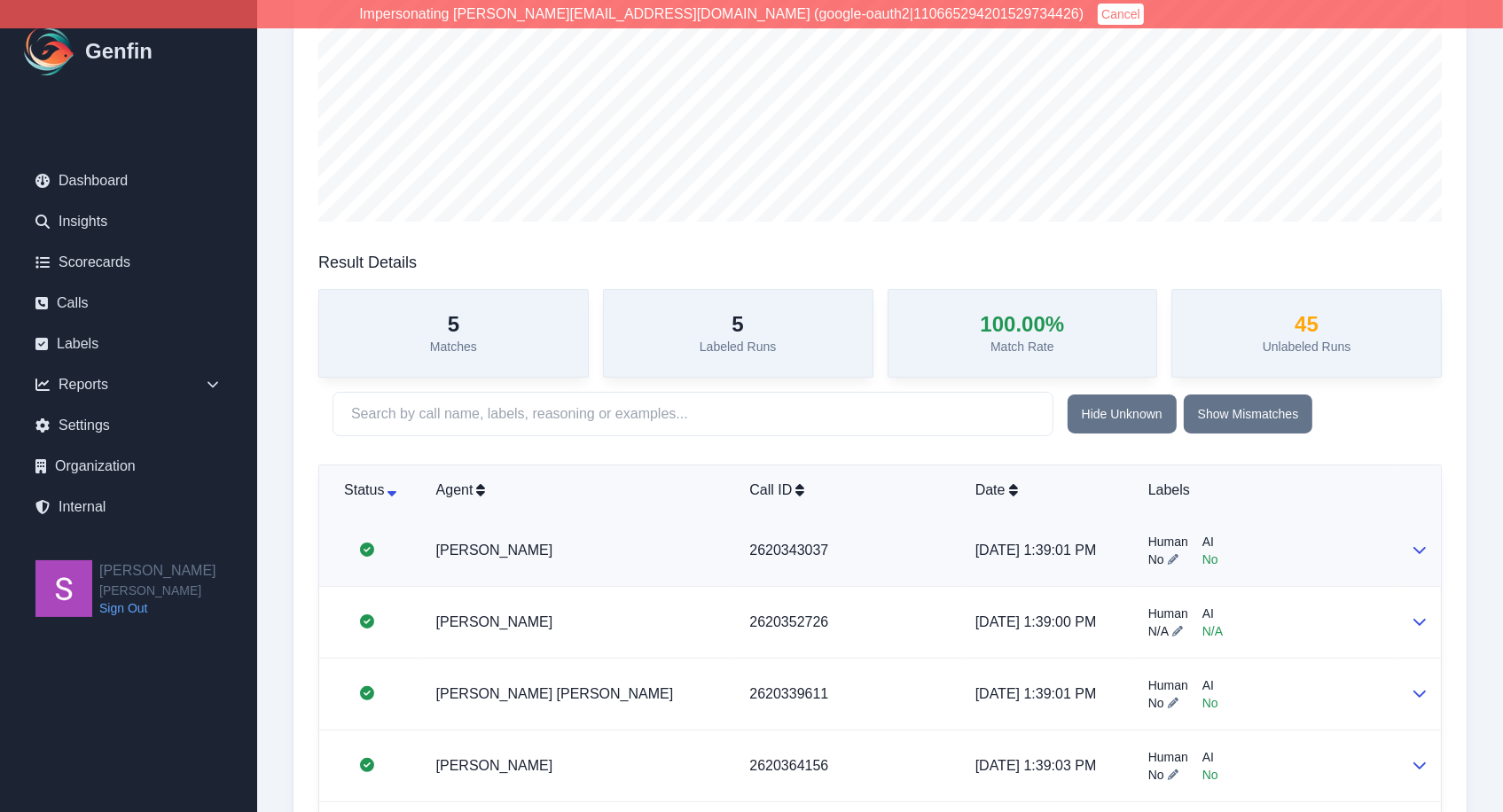 click 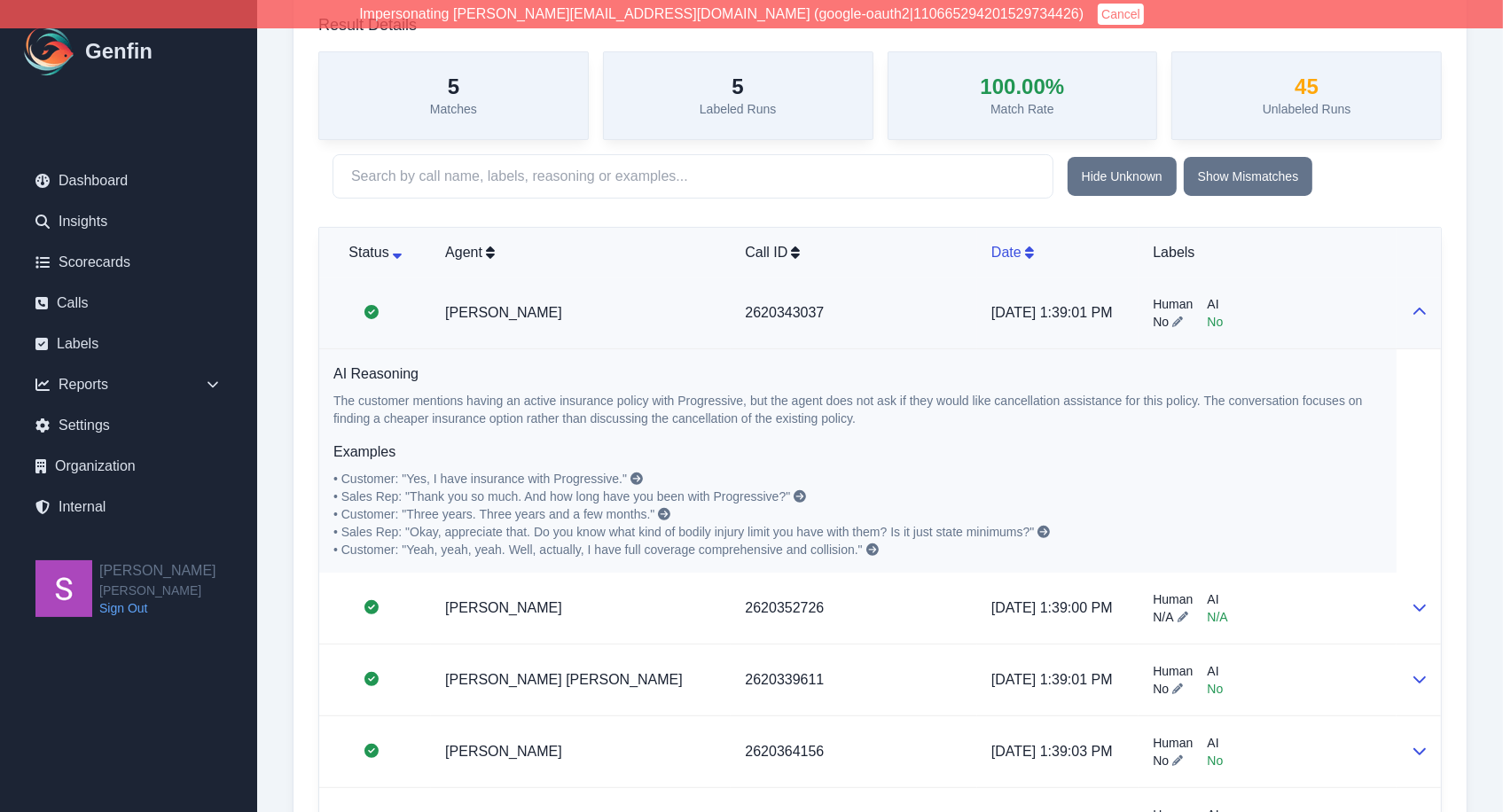 scroll, scrollTop: 564, scrollLeft: 0, axis: vertical 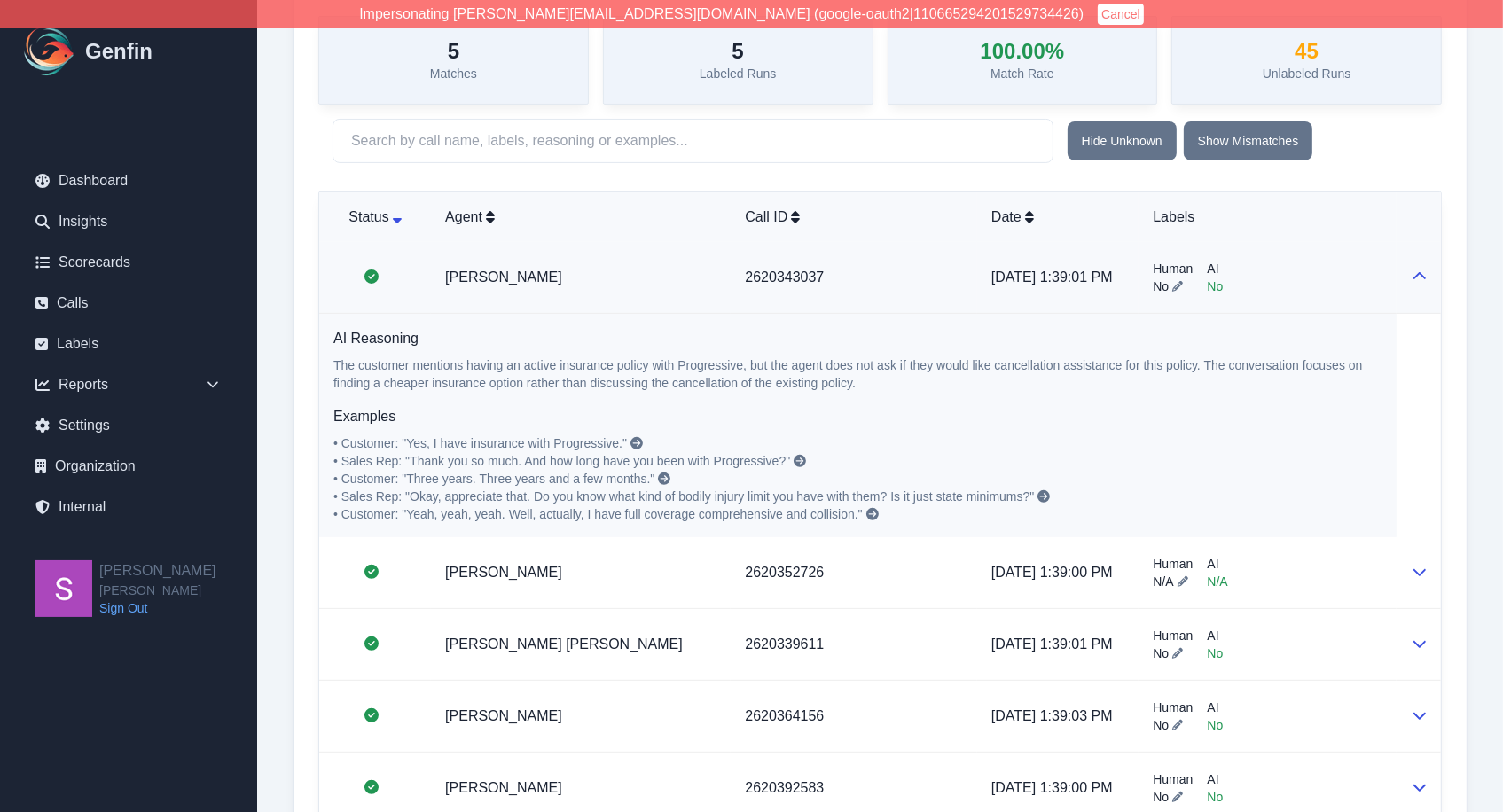 type 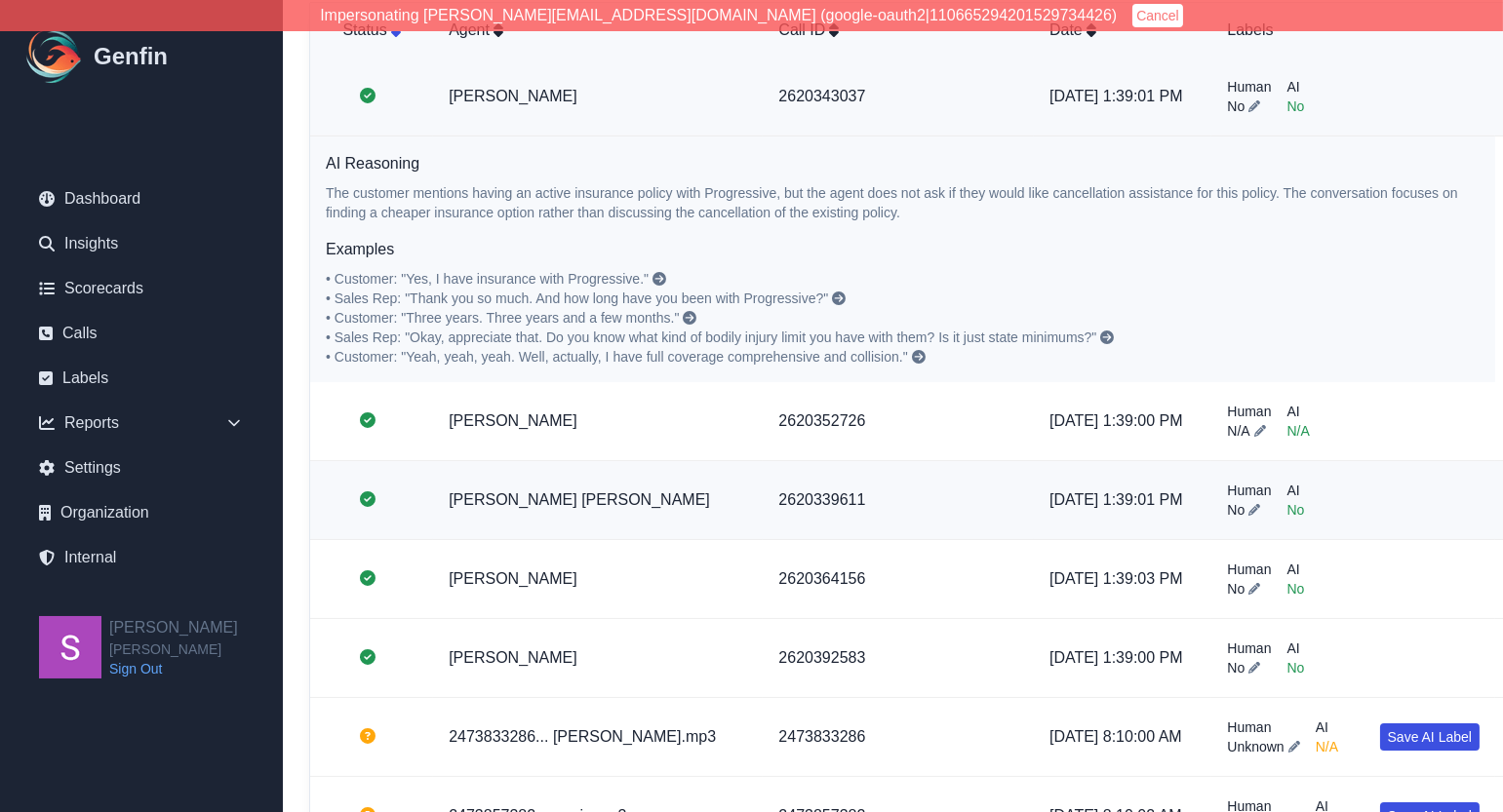 scroll, scrollTop: 829, scrollLeft: 149, axis: both 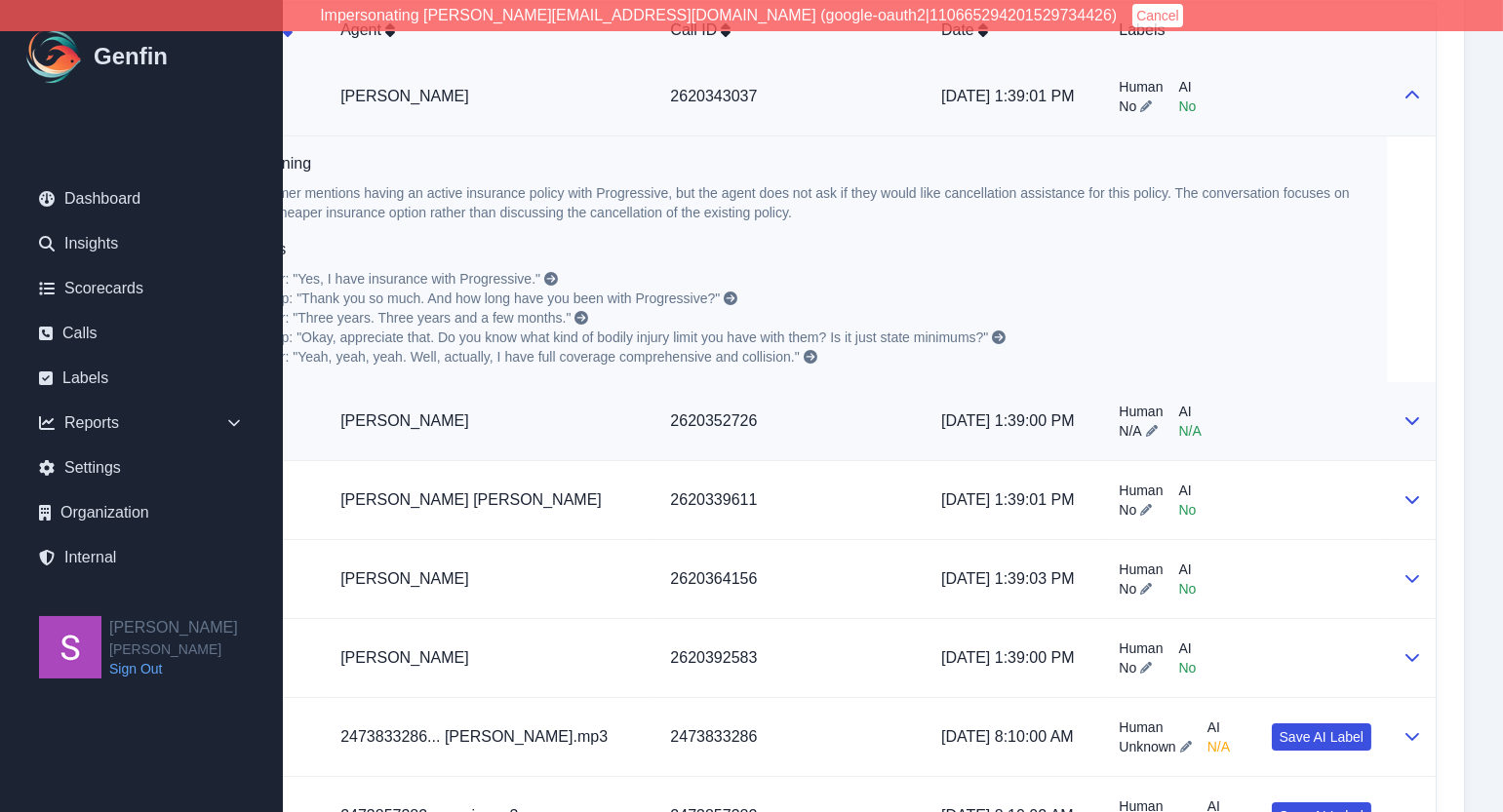 click 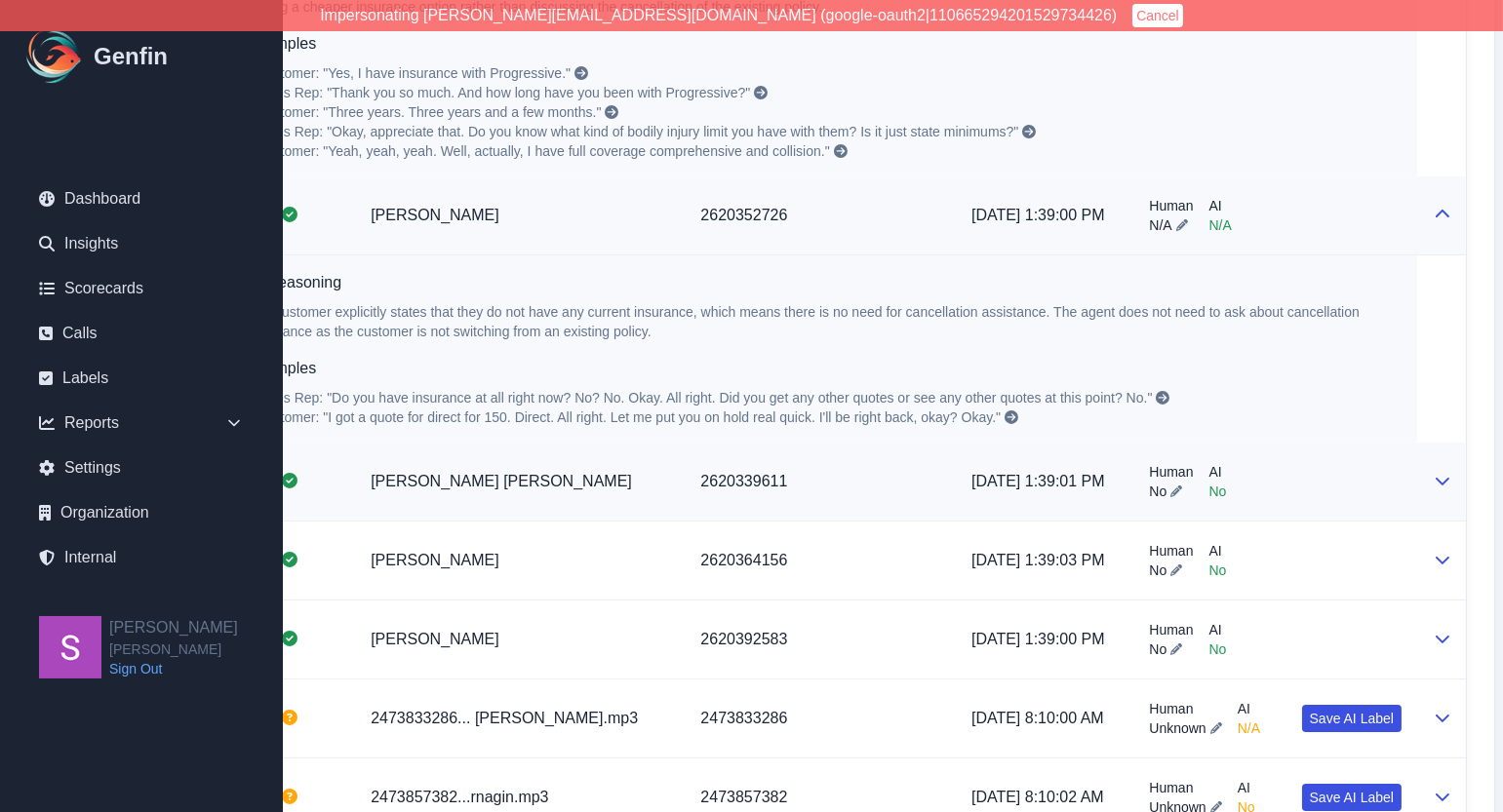 scroll, scrollTop: 1031, scrollLeft: 119, axis: both 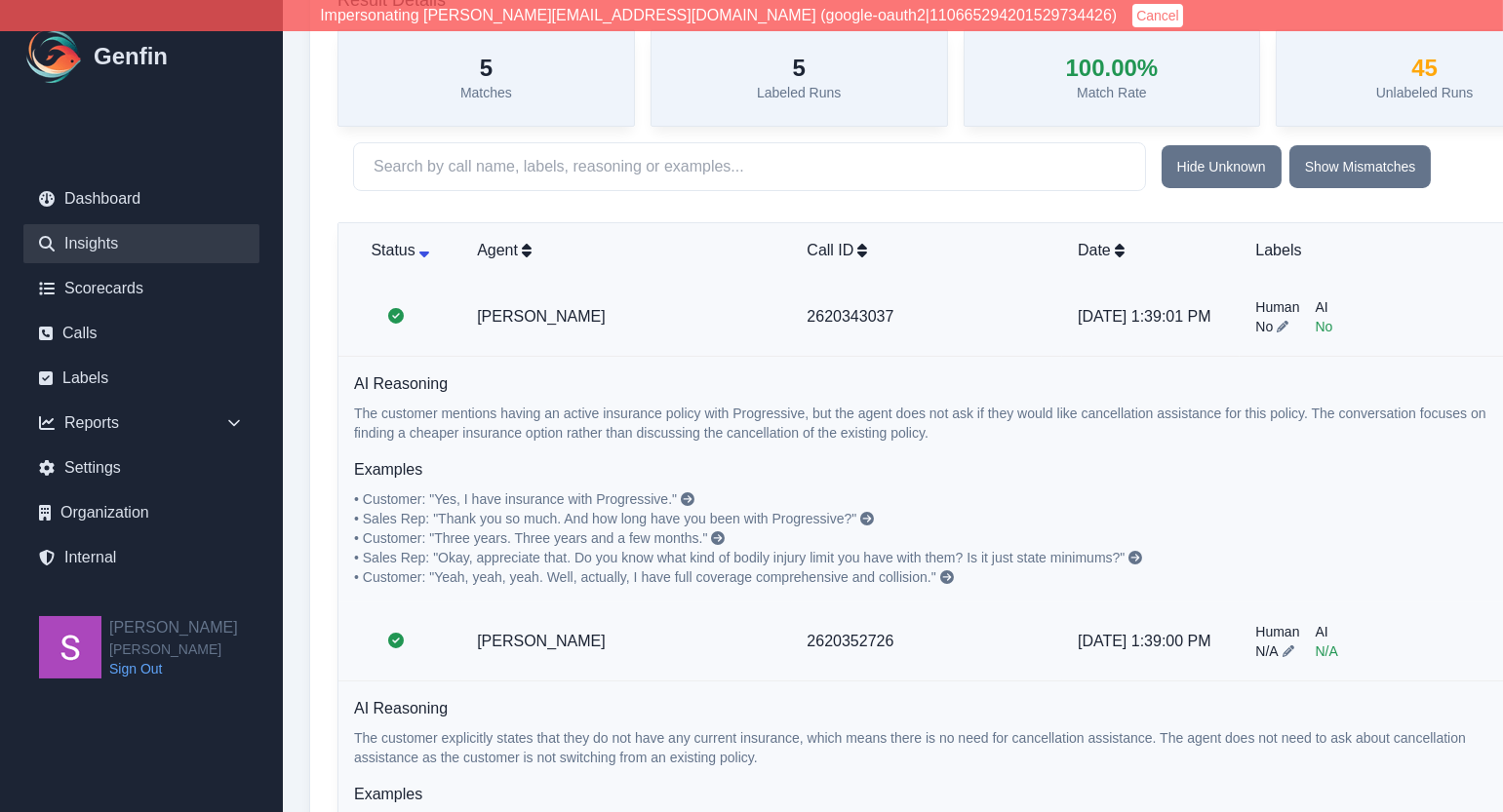 type 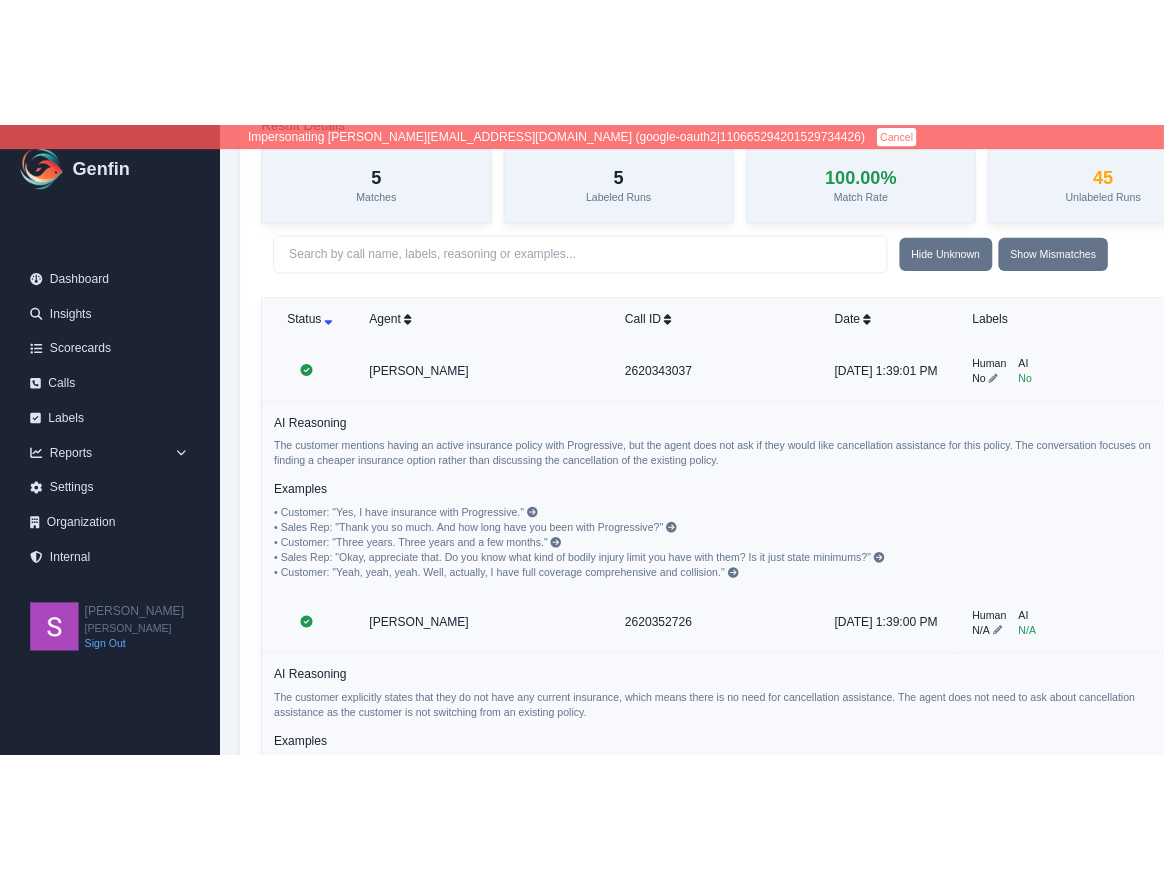 scroll, scrollTop: 623, scrollLeft: 13, axis: both 